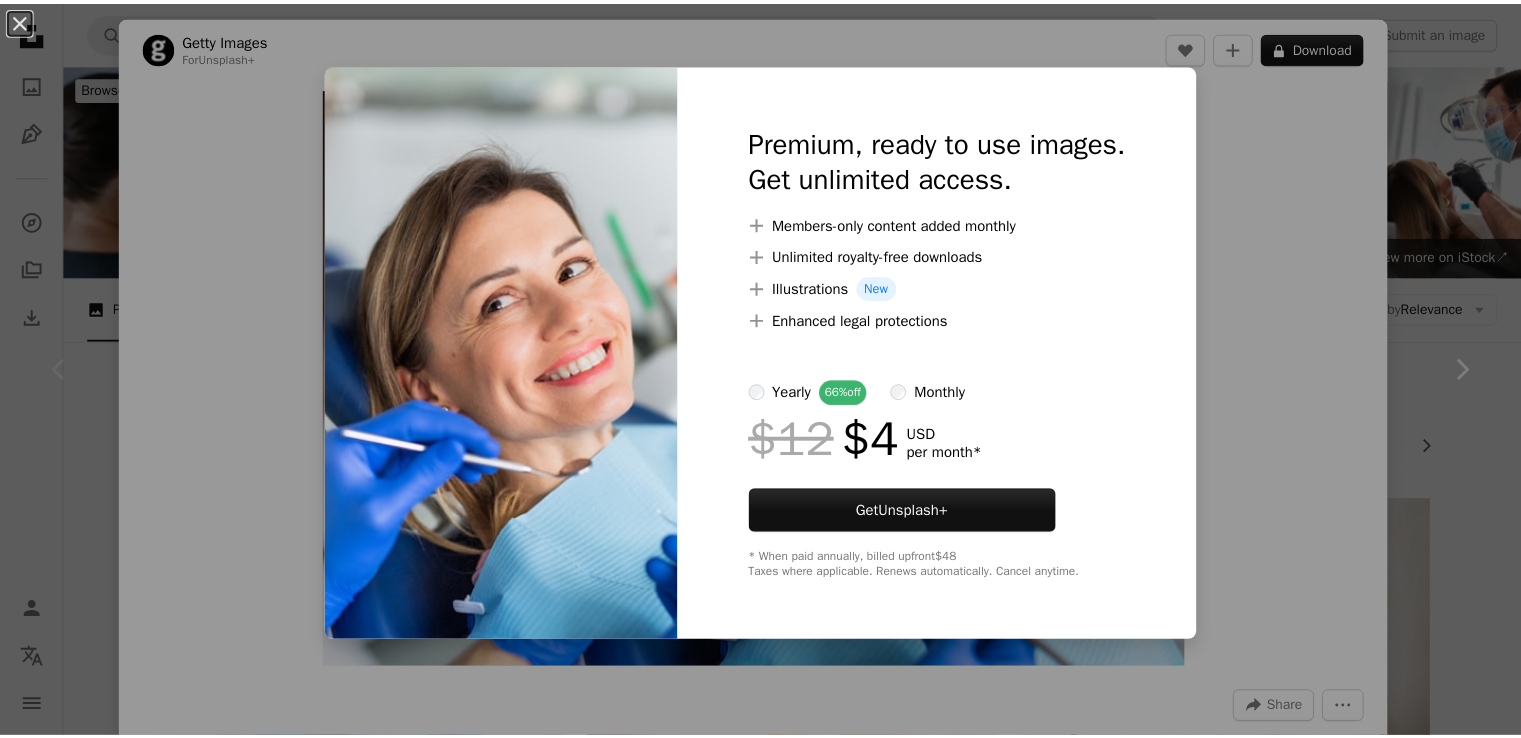 scroll, scrollTop: 472, scrollLeft: 0, axis: vertical 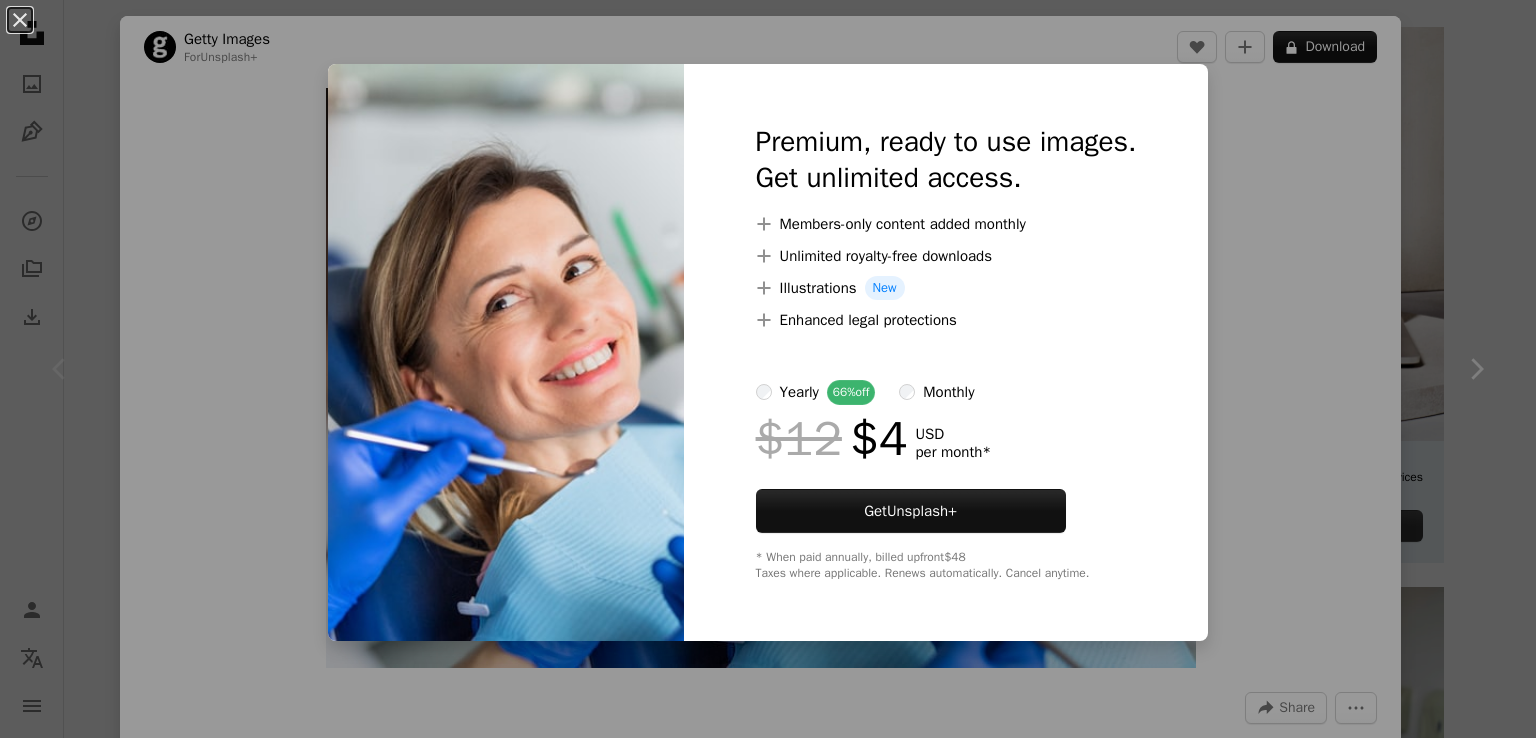 click at bounding box center (506, 352) 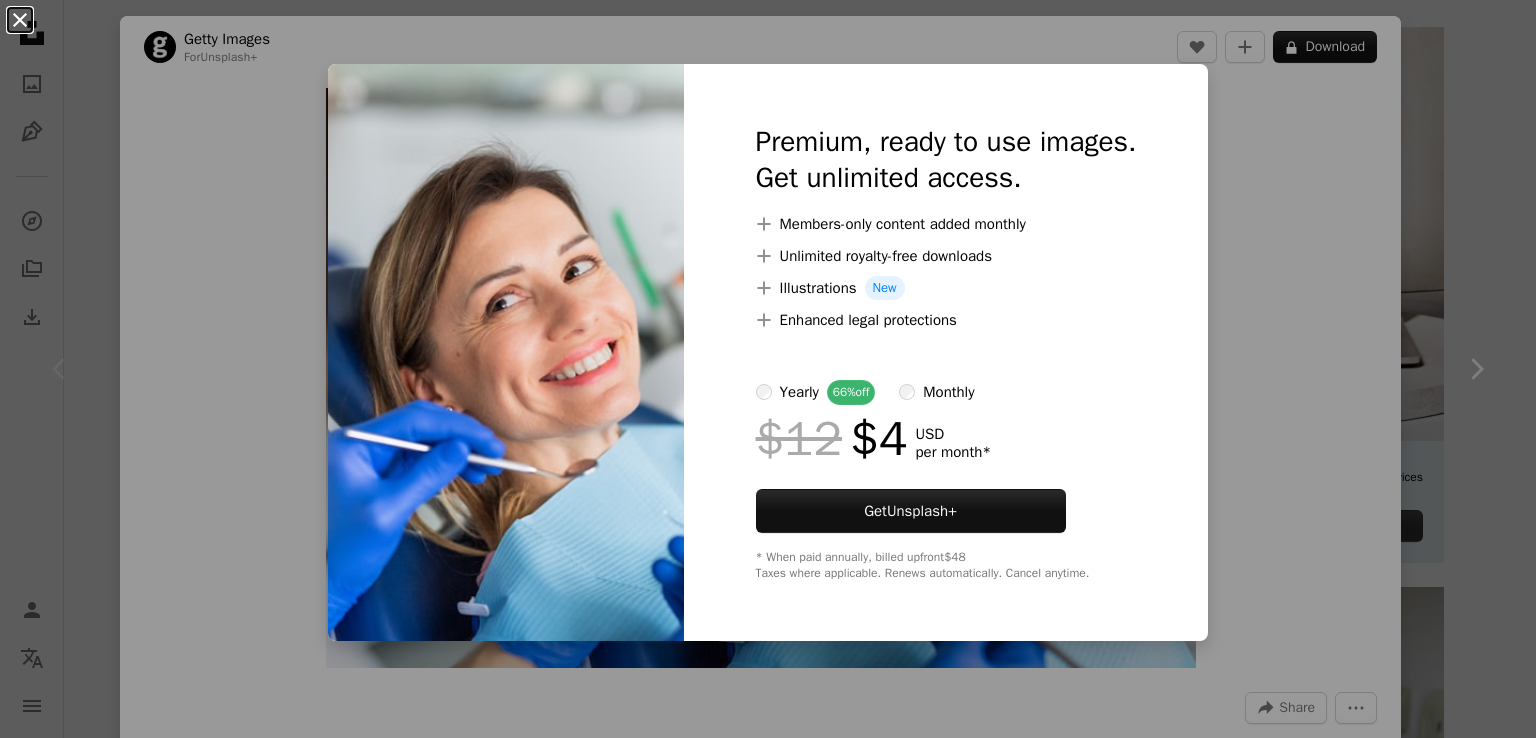 click on "An X shape" at bounding box center (20, 20) 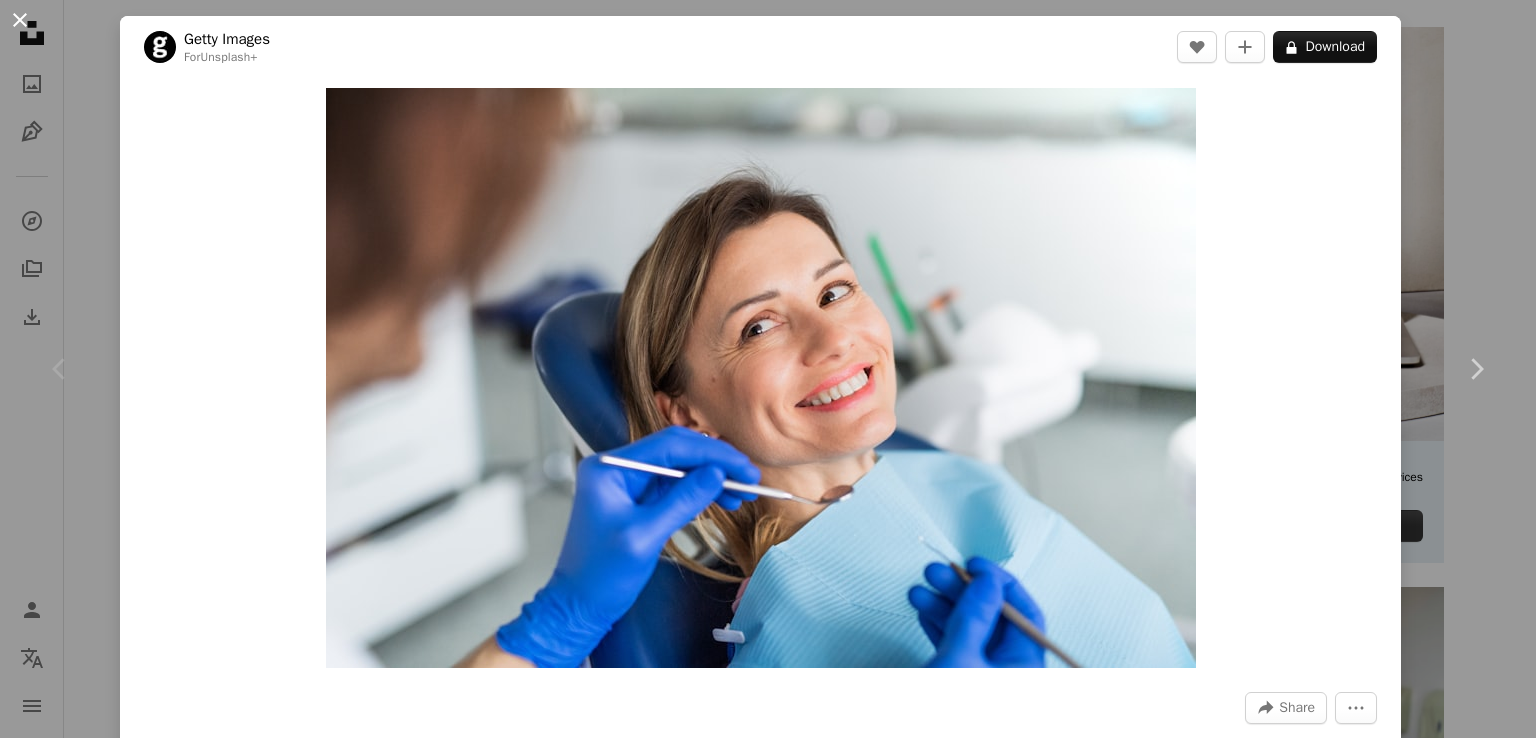 click on "An X shape" at bounding box center (20, 20) 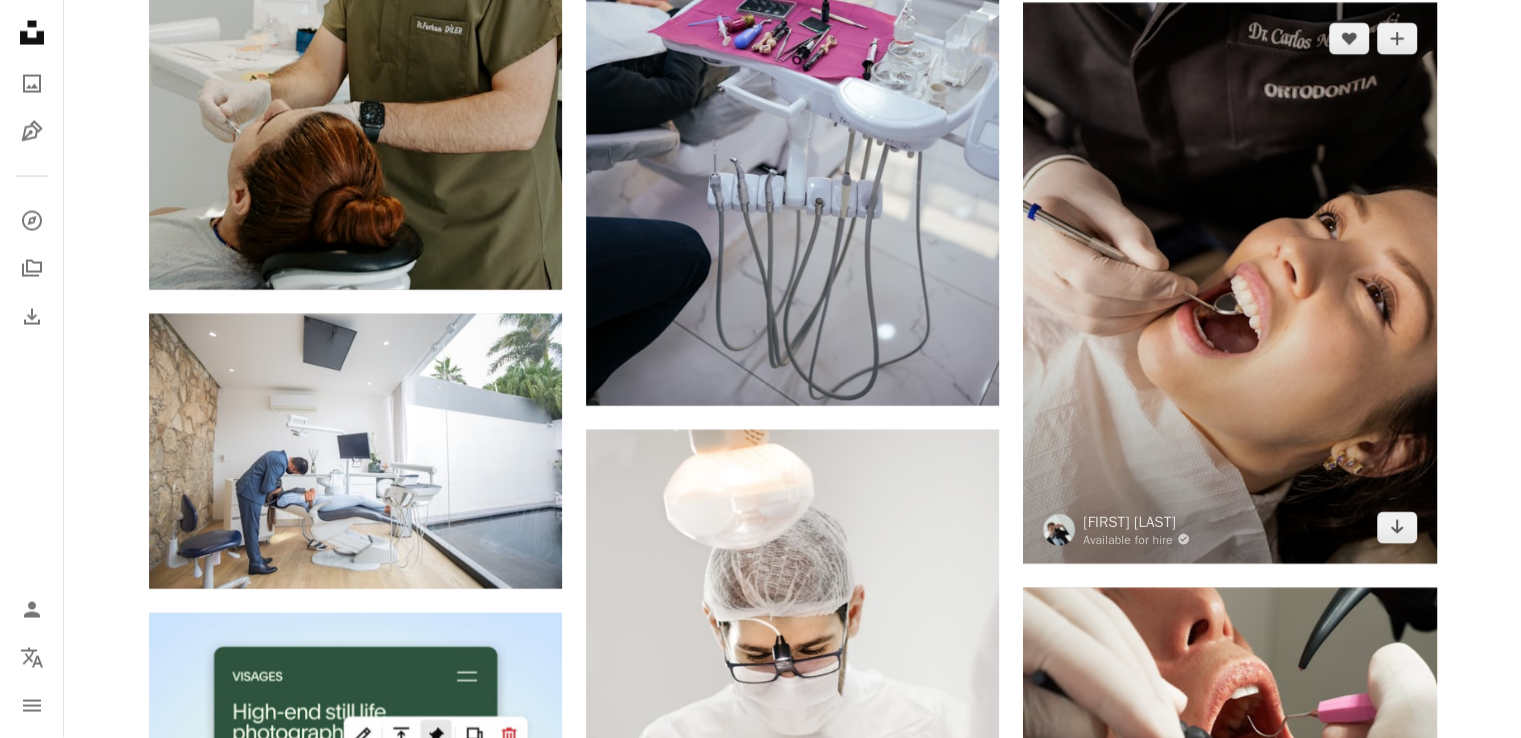 scroll, scrollTop: 4180, scrollLeft: 0, axis: vertical 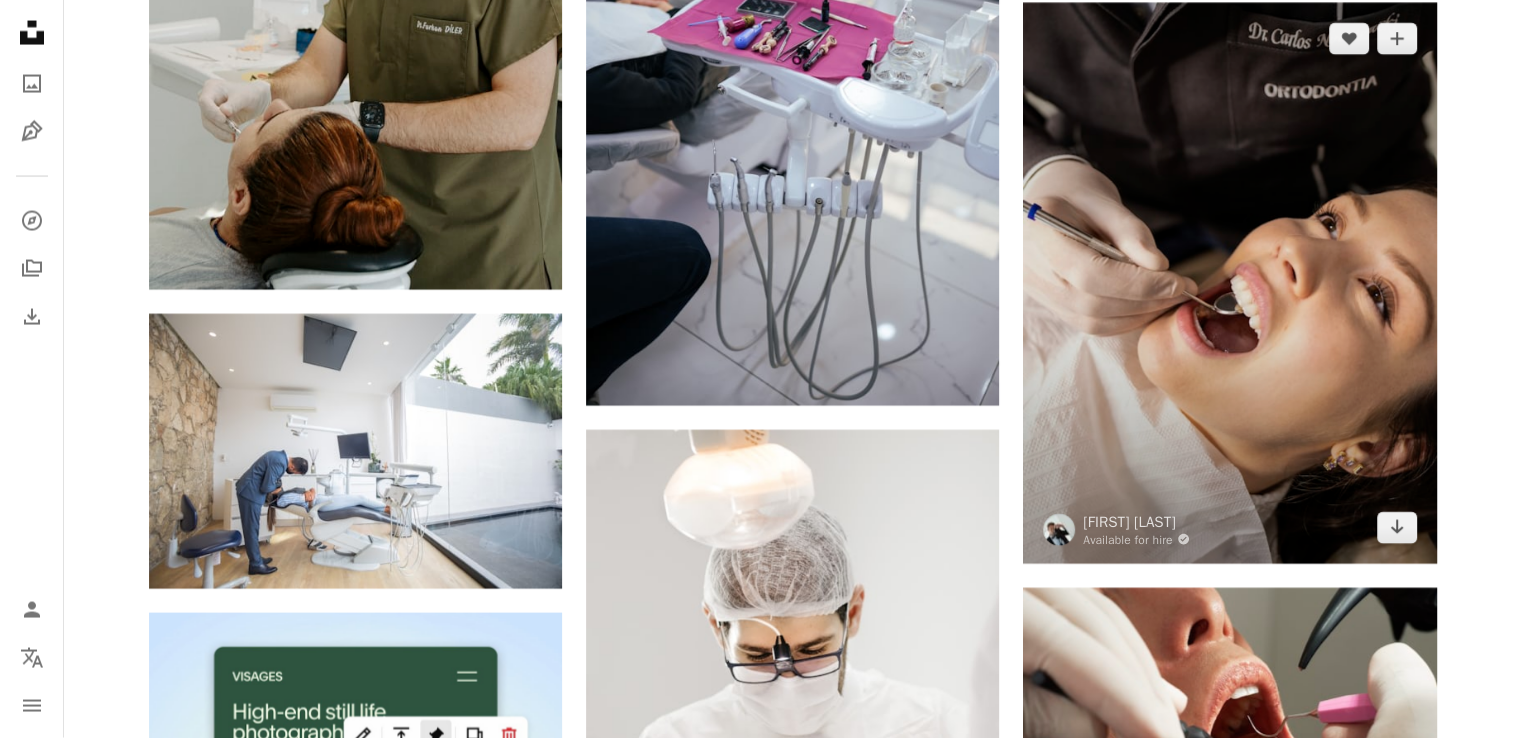 click at bounding box center (1229, 283) 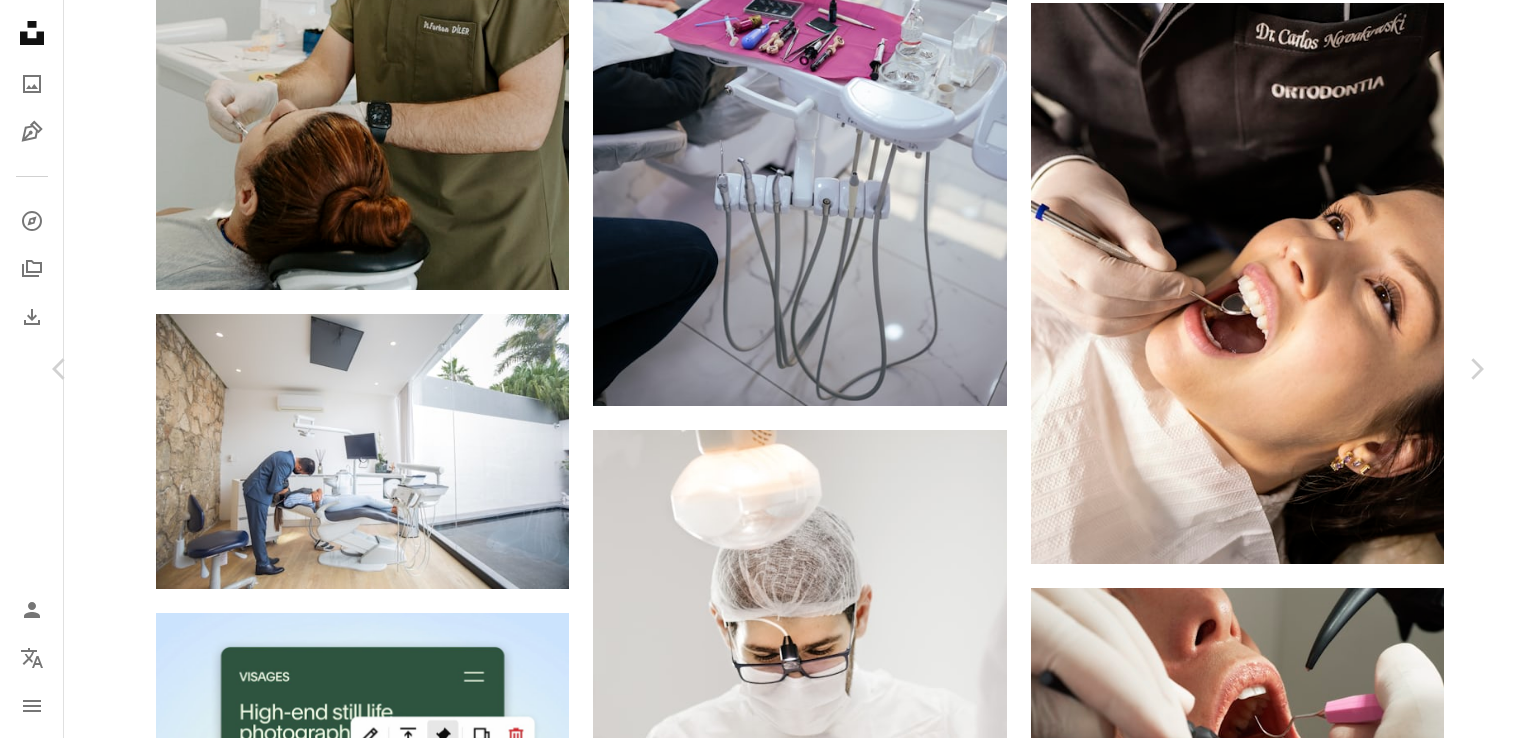 click on "Chevron down" 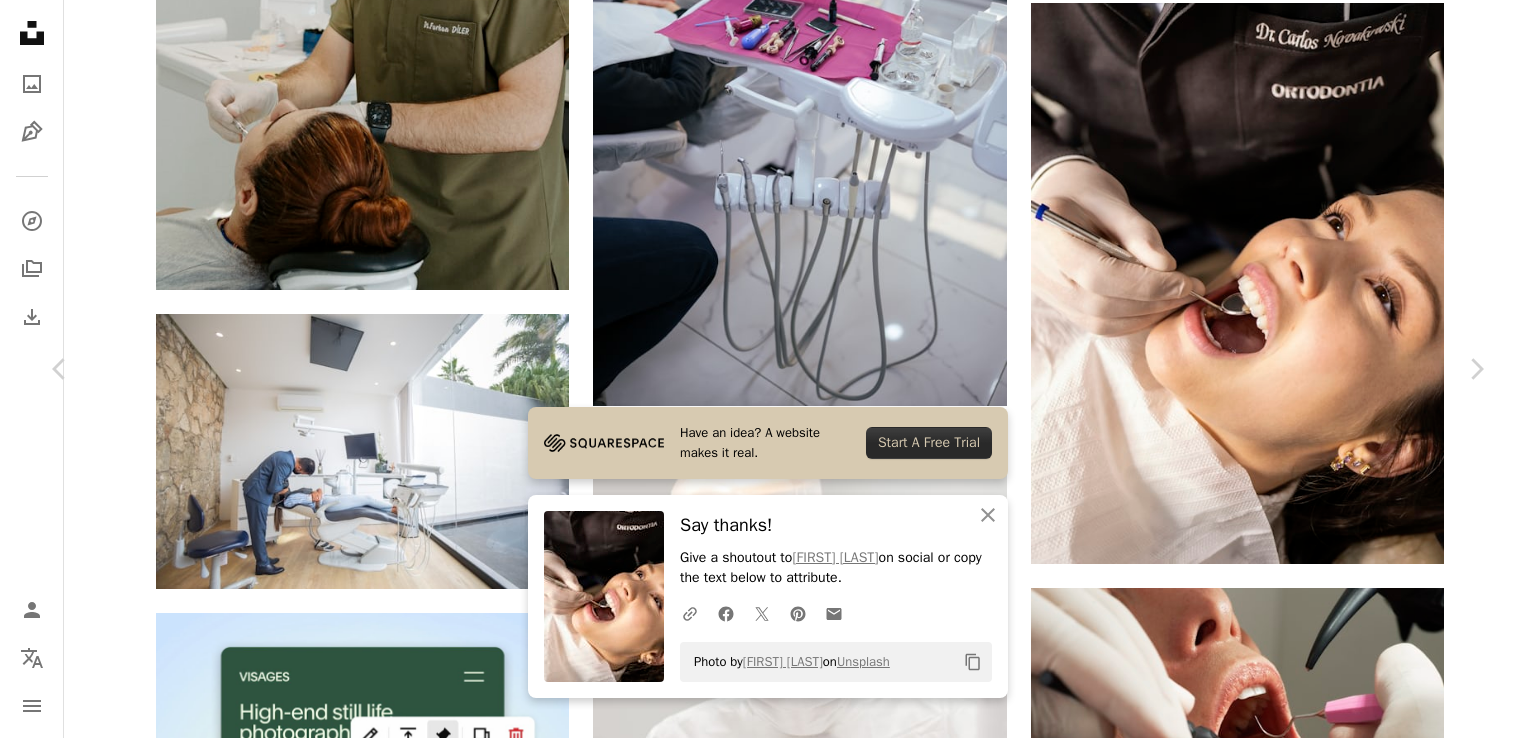 click on "An X shape" at bounding box center [20, 20] 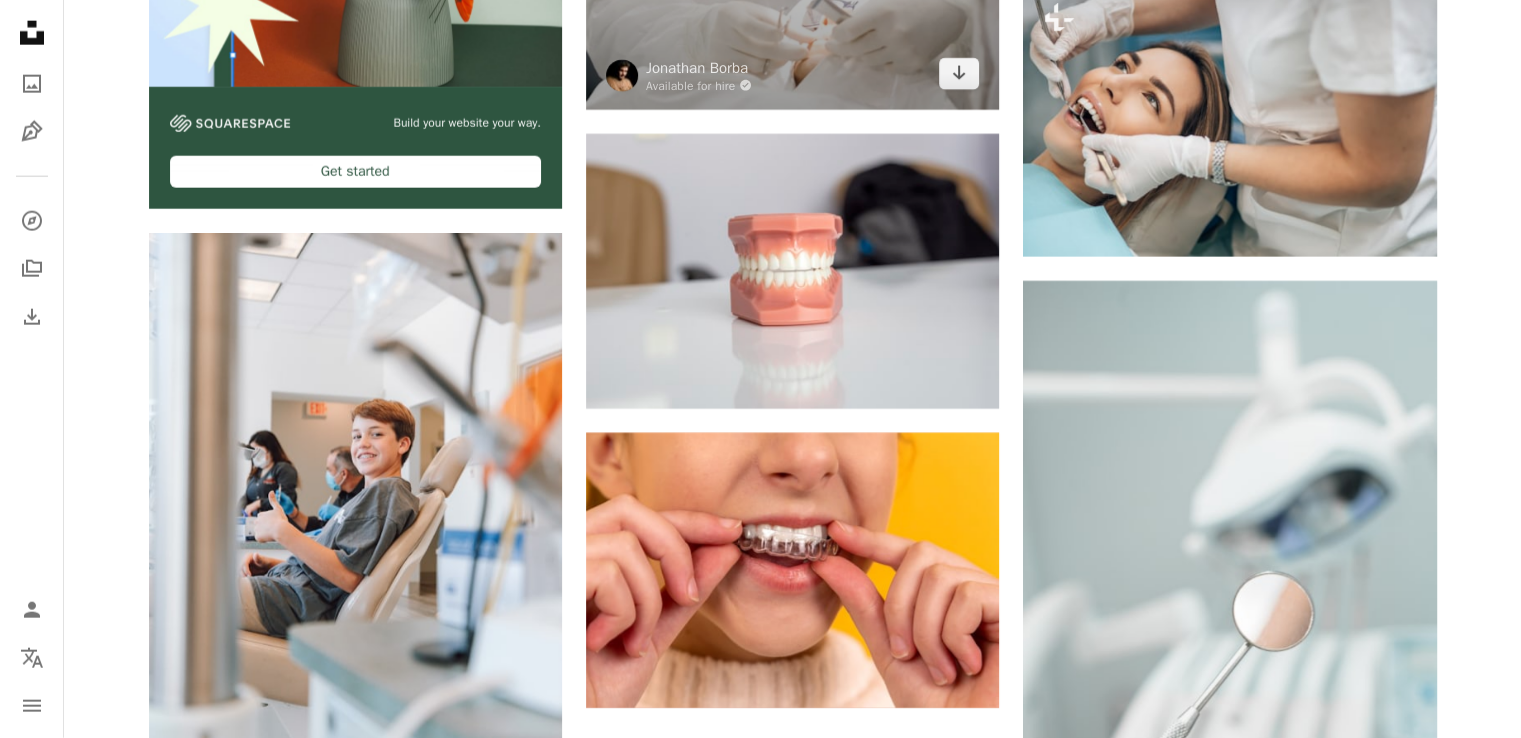 scroll, scrollTop: 5119, scrollLeft: 0, axis: vertical 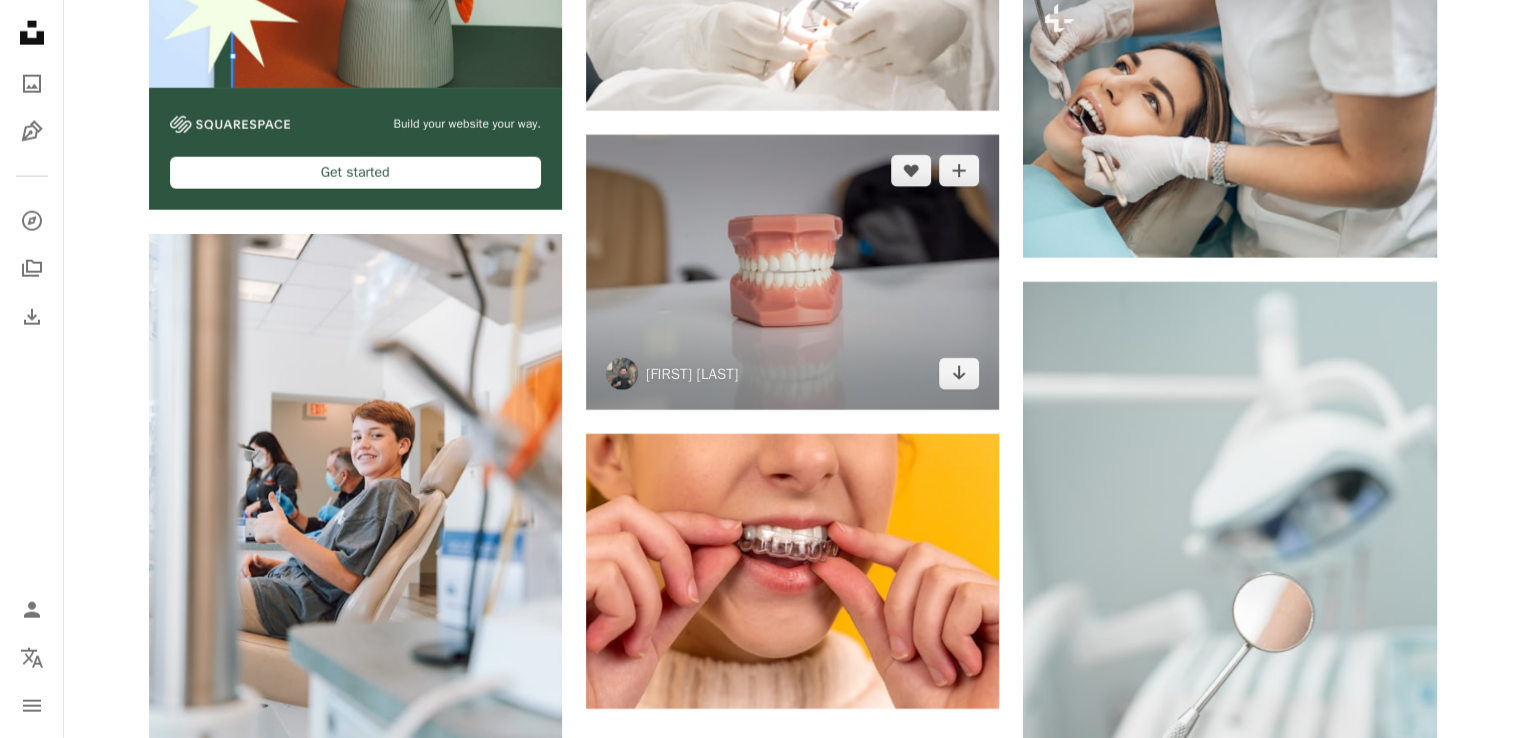 click at bounding box center (792, 272) 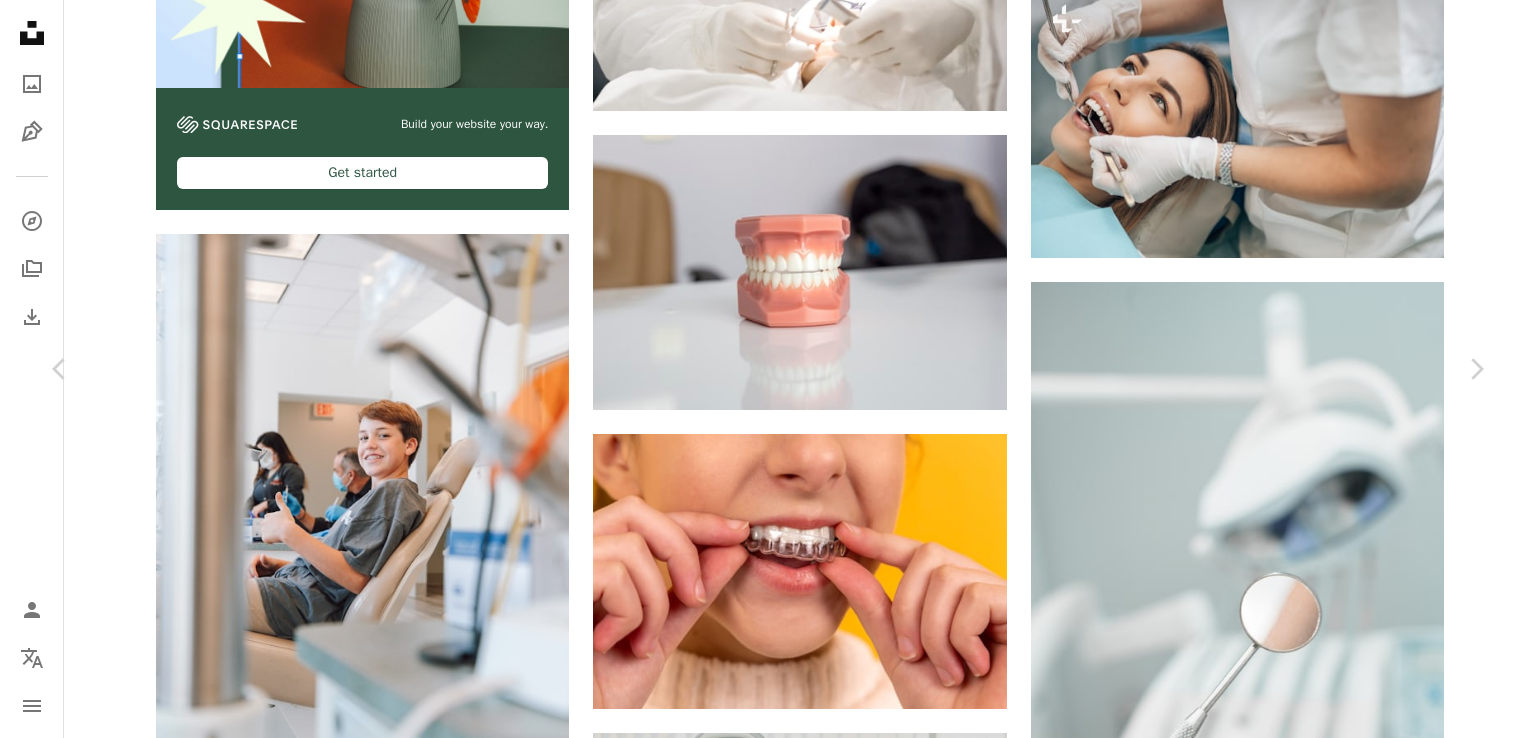 click on "Chevron down" 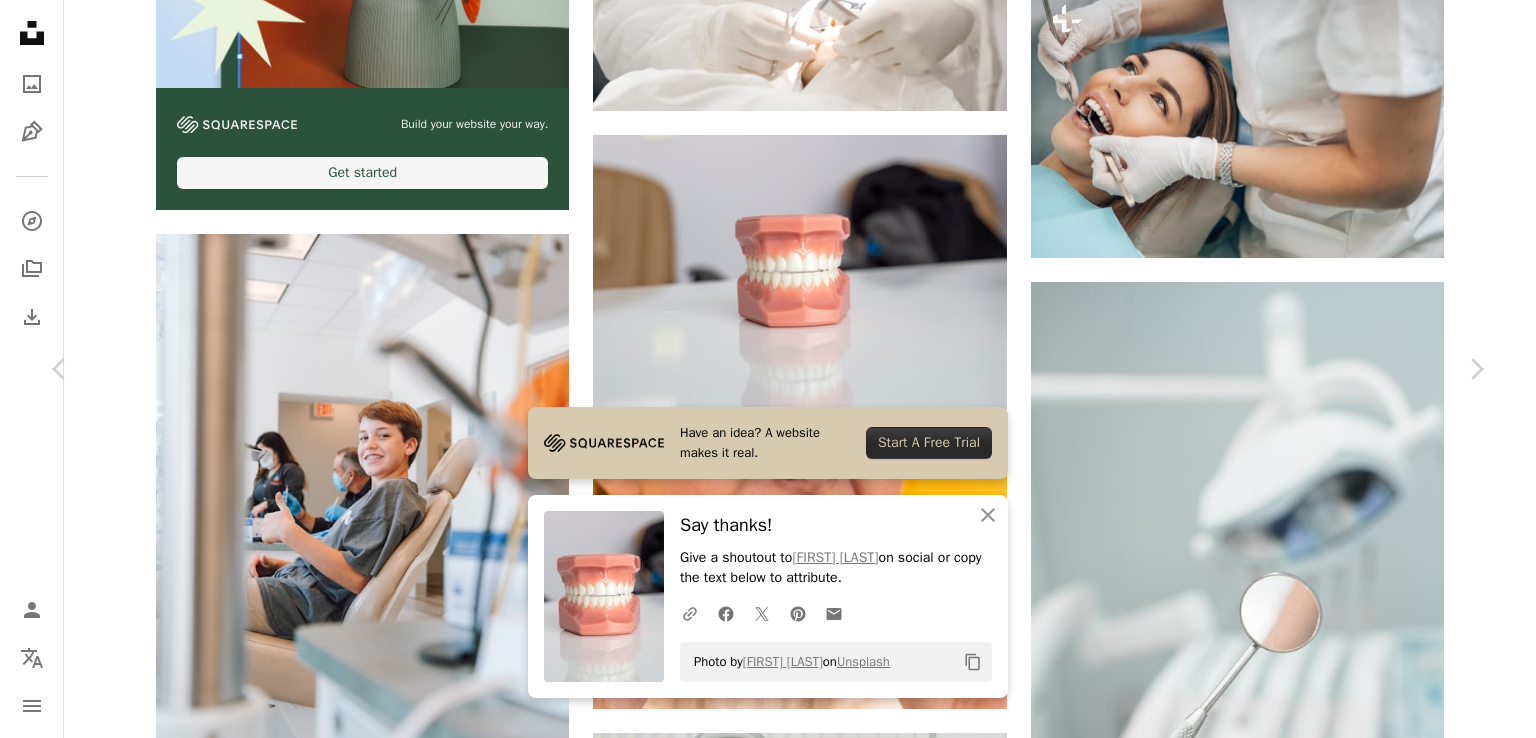 drag, startPoint x: 14, startPoint y: 22, endPoint x: 296, endPoint y: 183, distance: 324.72296 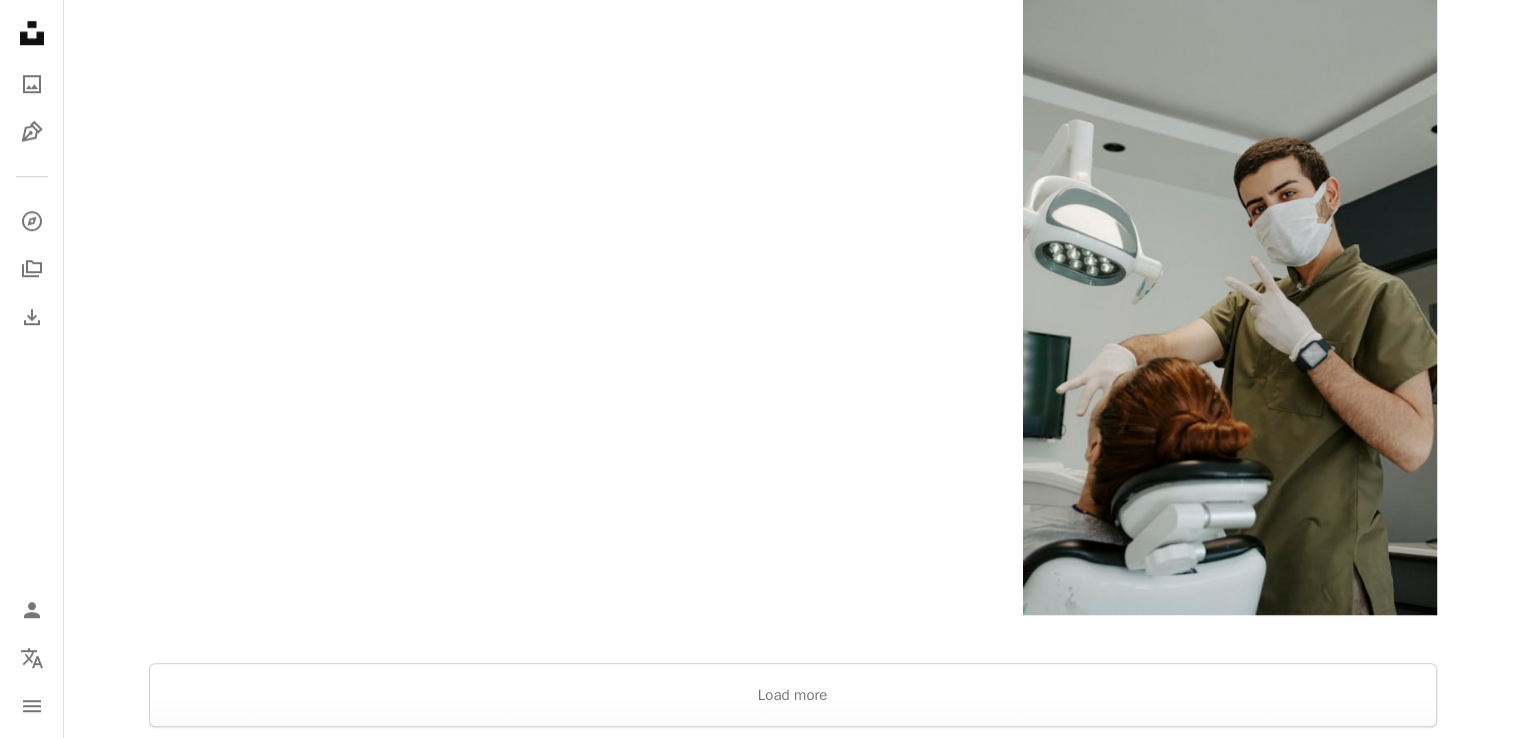 scroll, scrollTop: 9308, scrollLeft: 0, axis: vertical 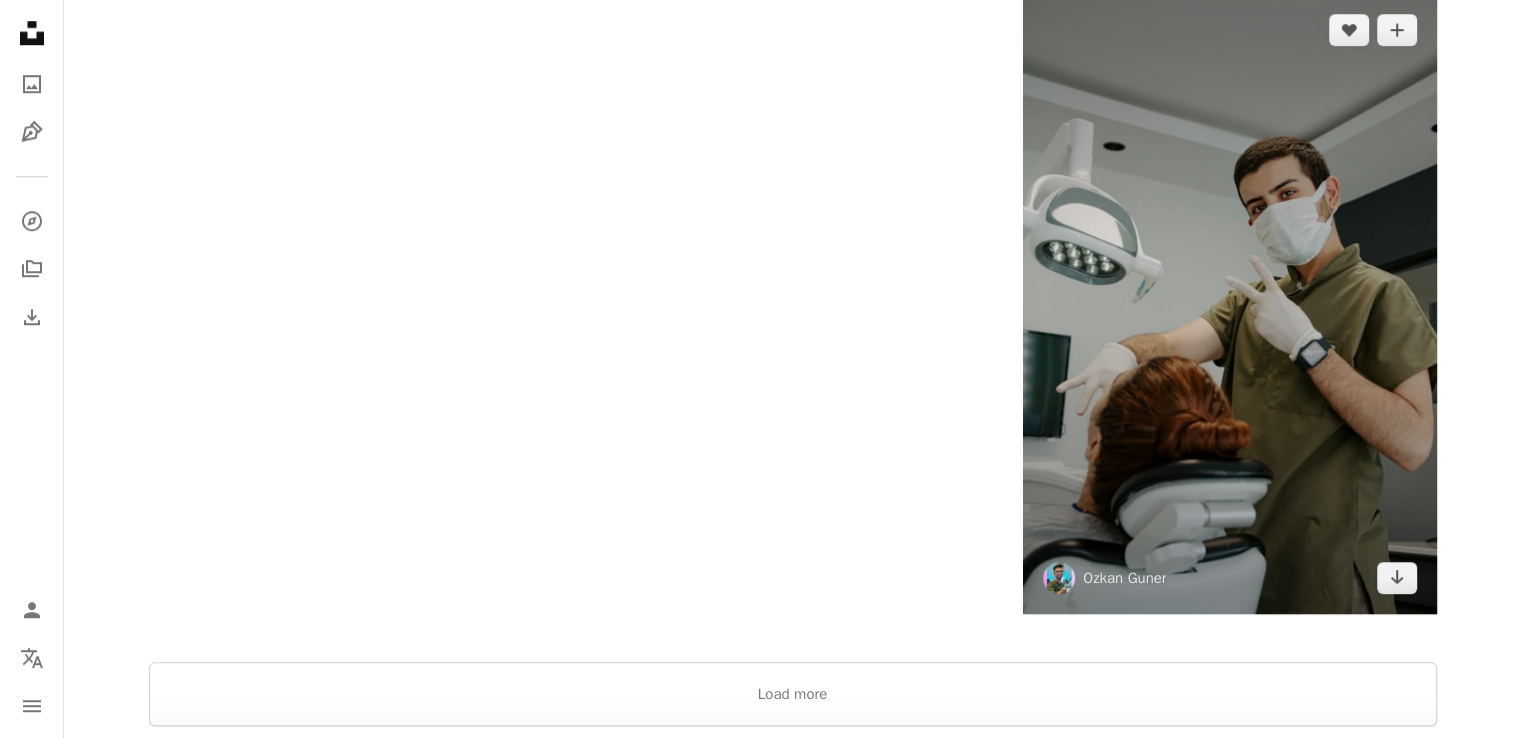 click at bounding box center [1229, 304] 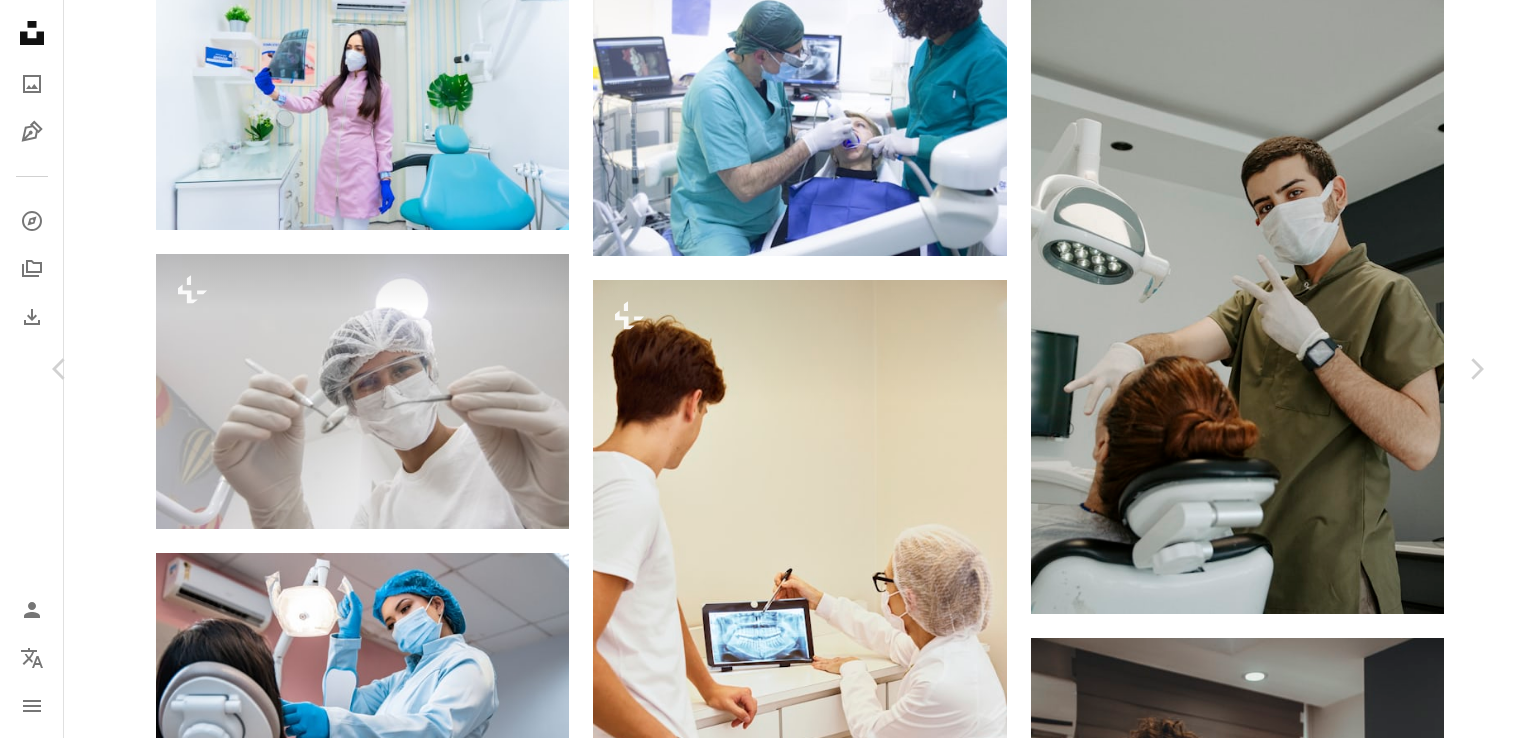 click on "Chevron down" 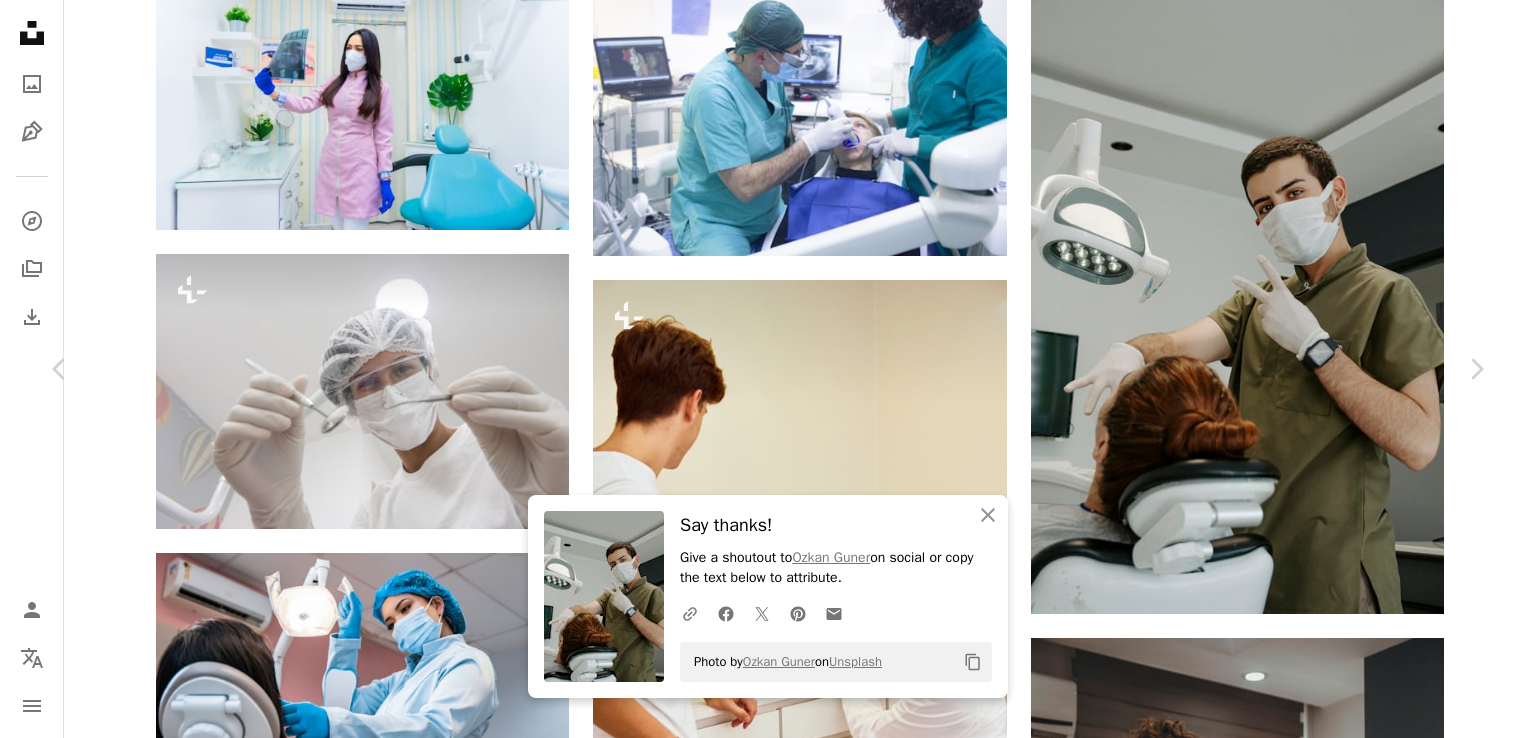 click on "An X shape" at bounding box center (20, 20) 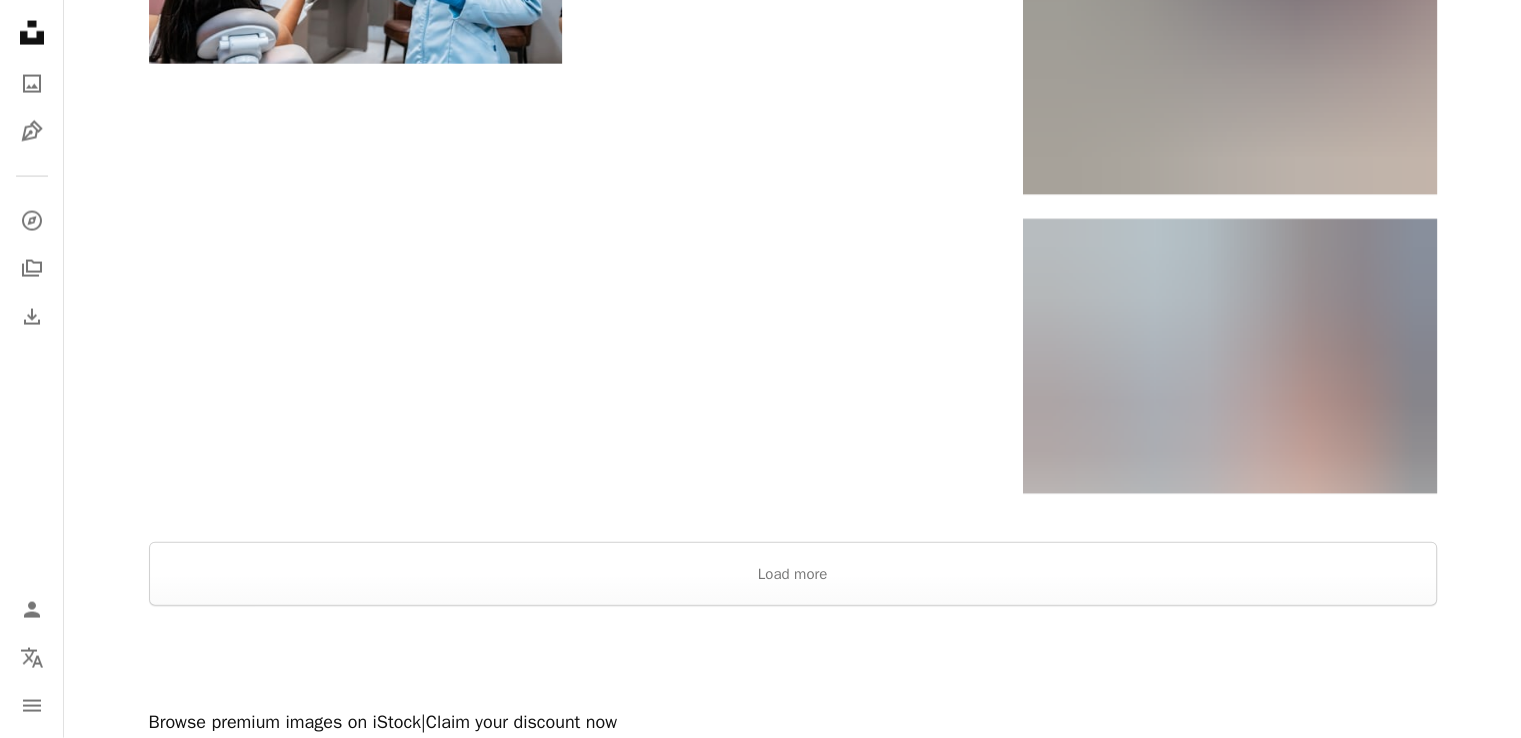 scroll, scrollTop: 11955, scrollLeft: 0, axis: vertical 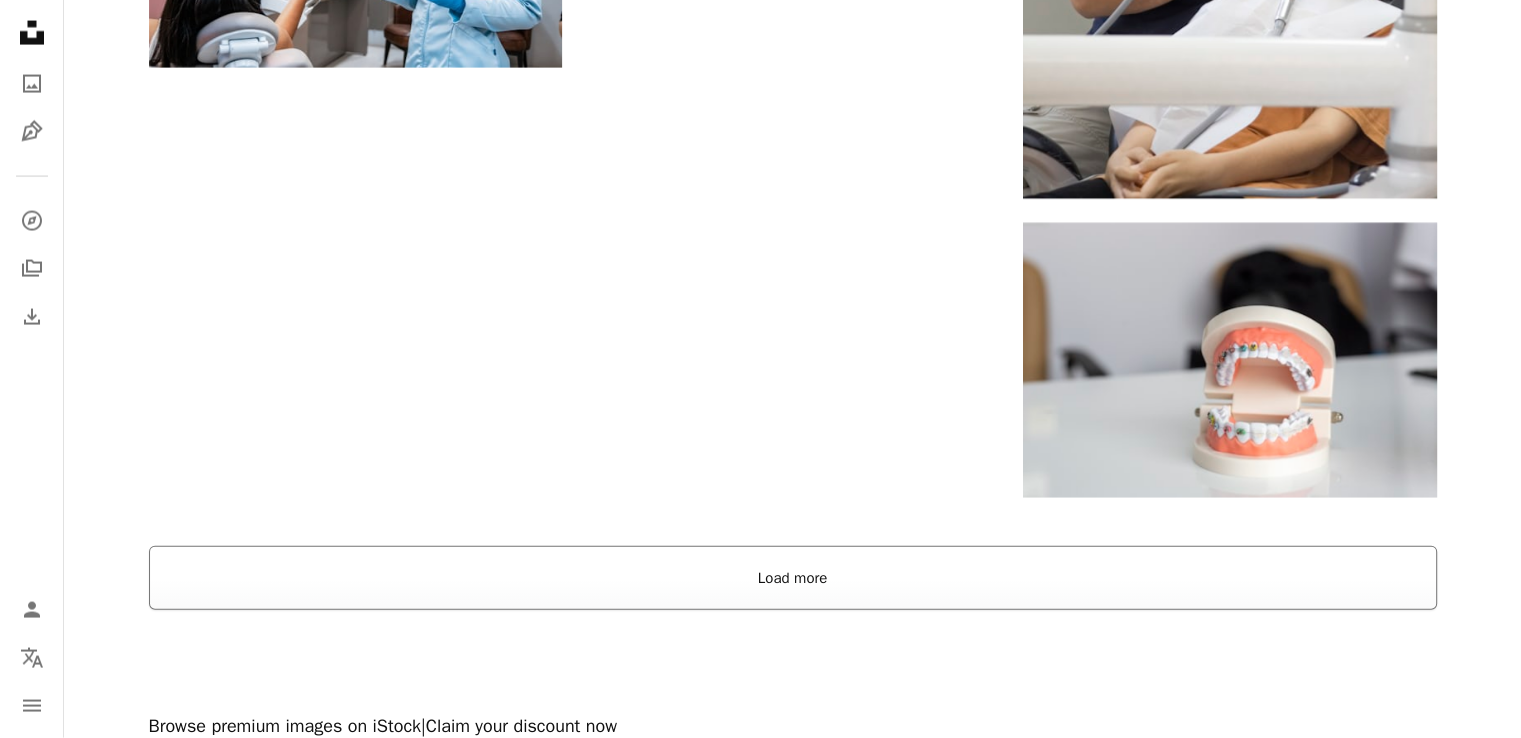 click on "Load more" at bounding box center [793, 578] 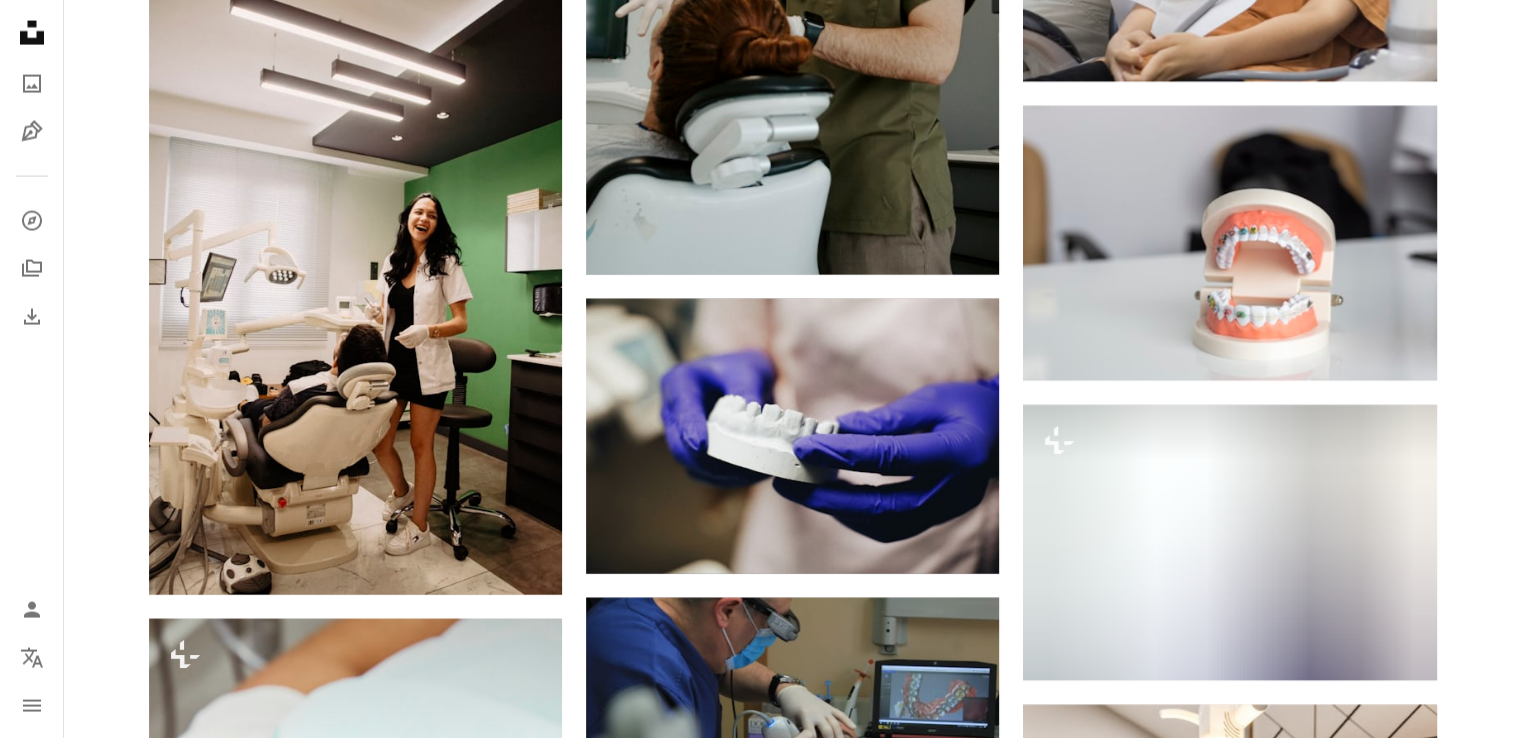 scroll, scrollTop: 12080, scrollLeft: 0, axis: vertical 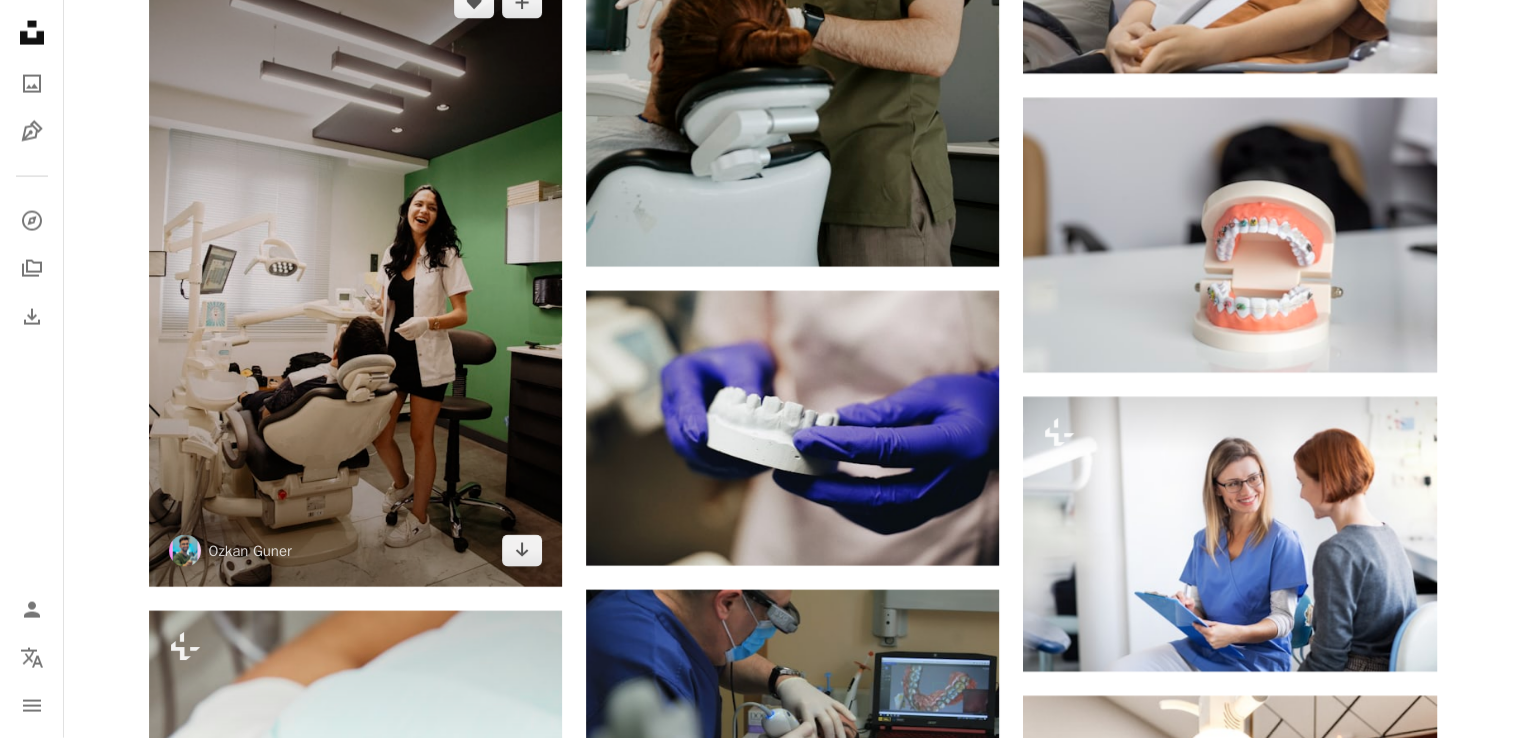 click at bounding box center [355, 277] 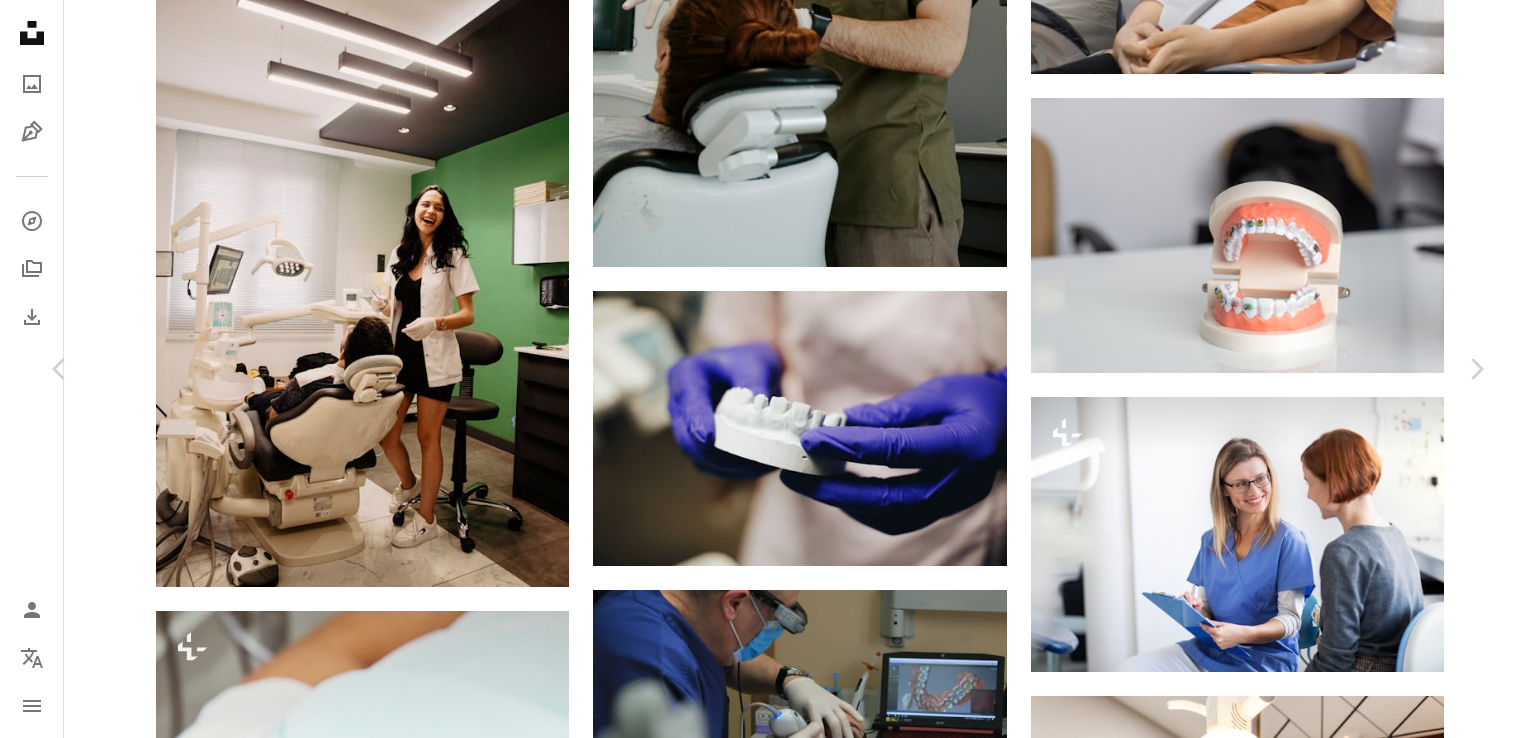 click on "Chevron down" 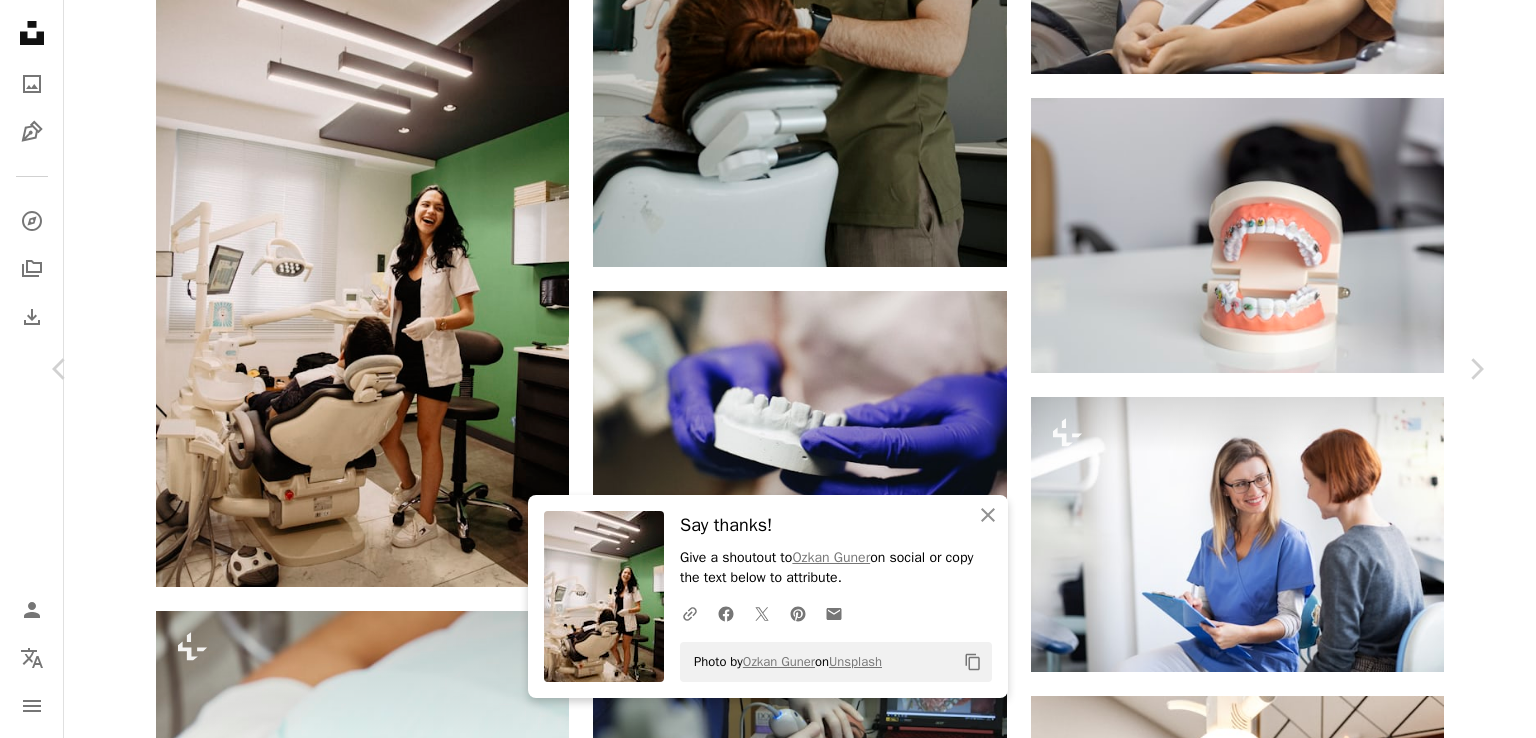 click on "An X shape" at bounding box center (20, 20) 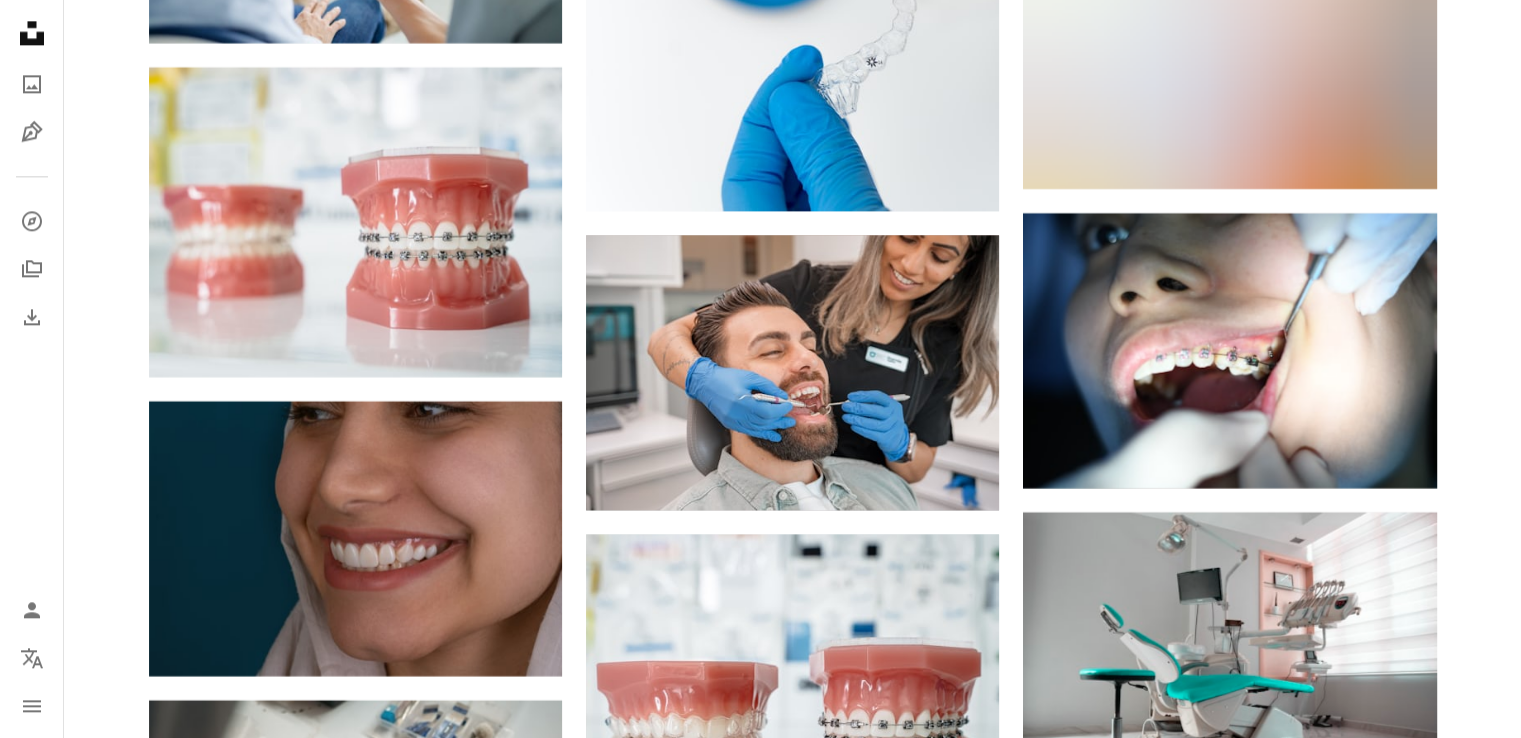 scroll, scrollTop: 18270, scrollLeft: 0, axis: vertical 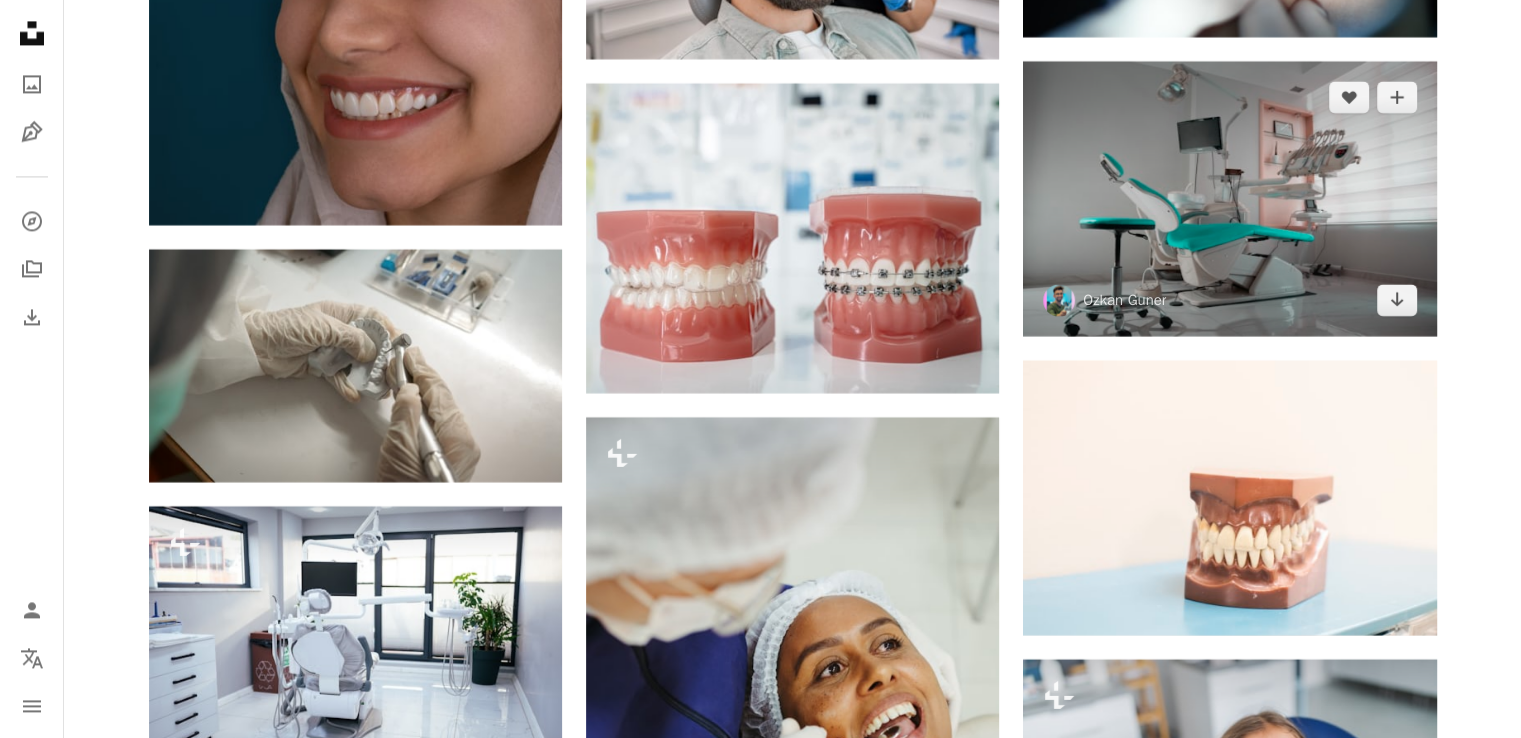 click at bounding box center (1229, 198) 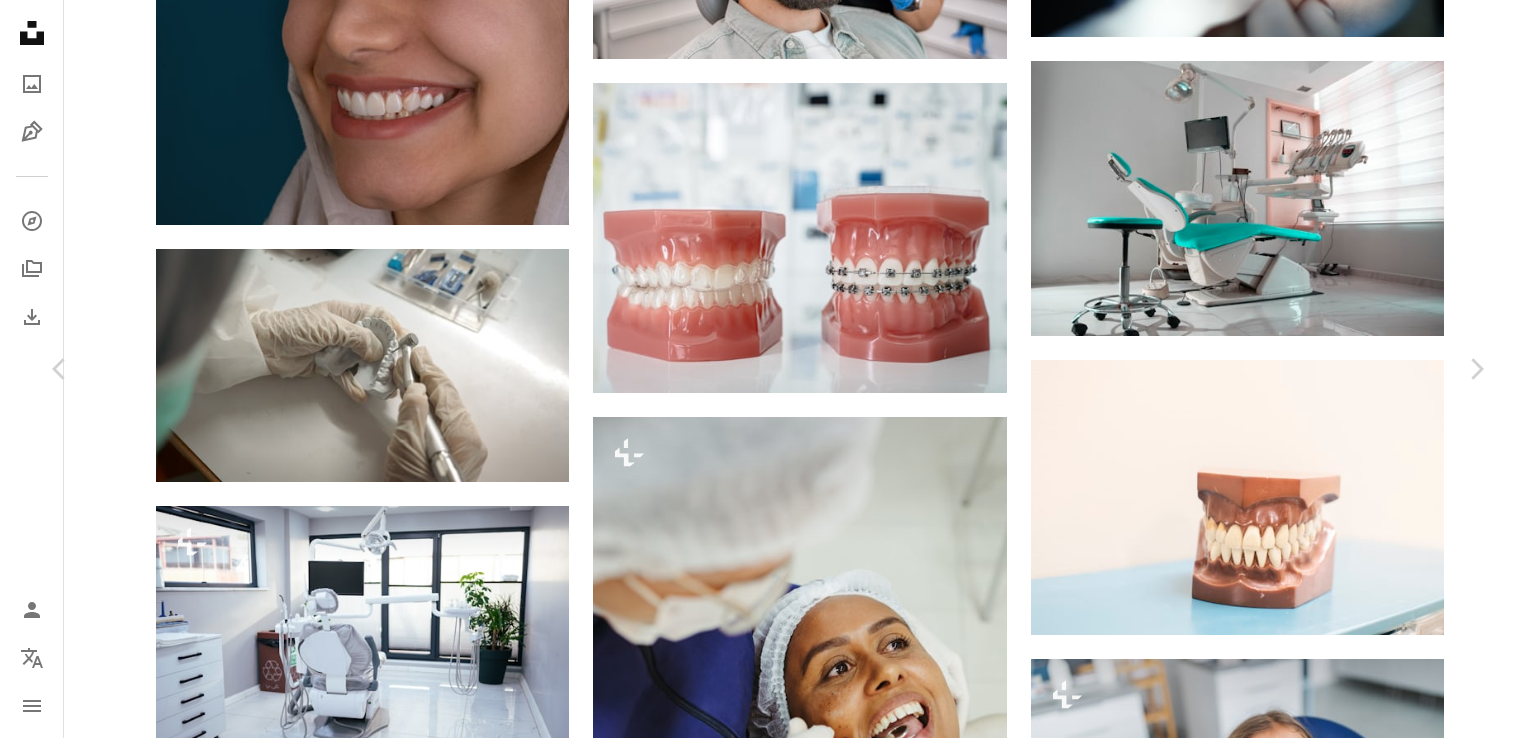 click on "Chevron down" 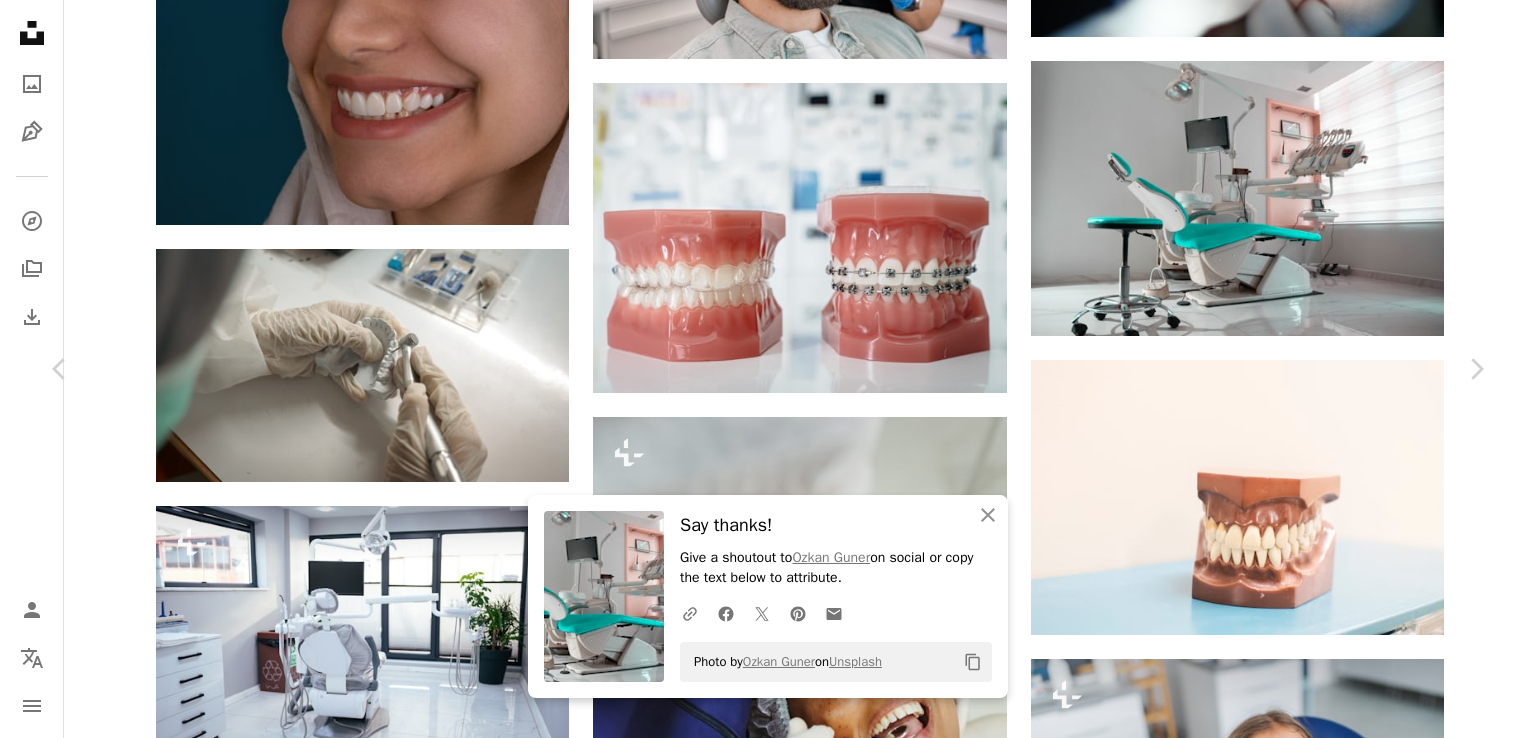 click on "An X shape" at bounding box center [20, 20] 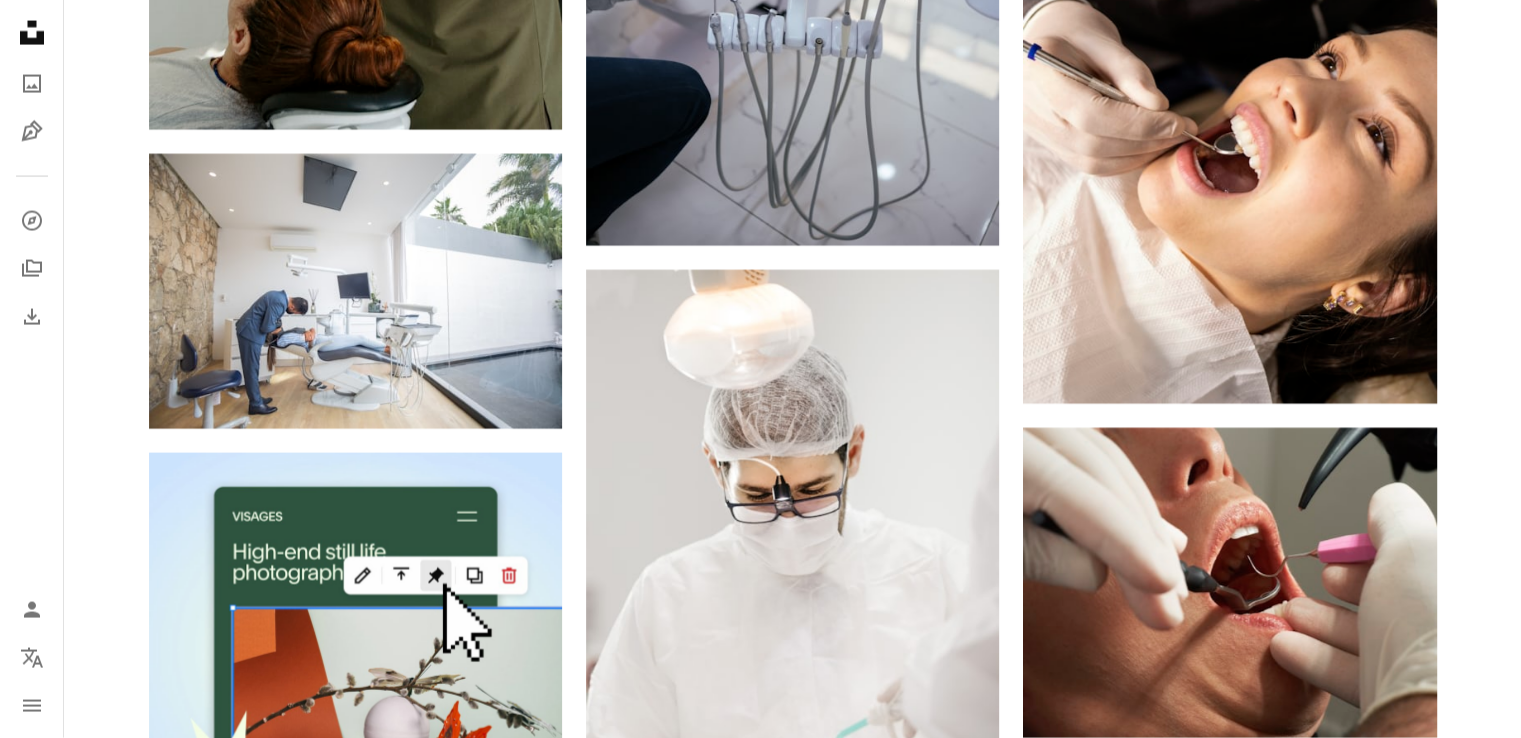 scroll, scrollTop: 4406, scrollLeft: 0, axis: vertical 